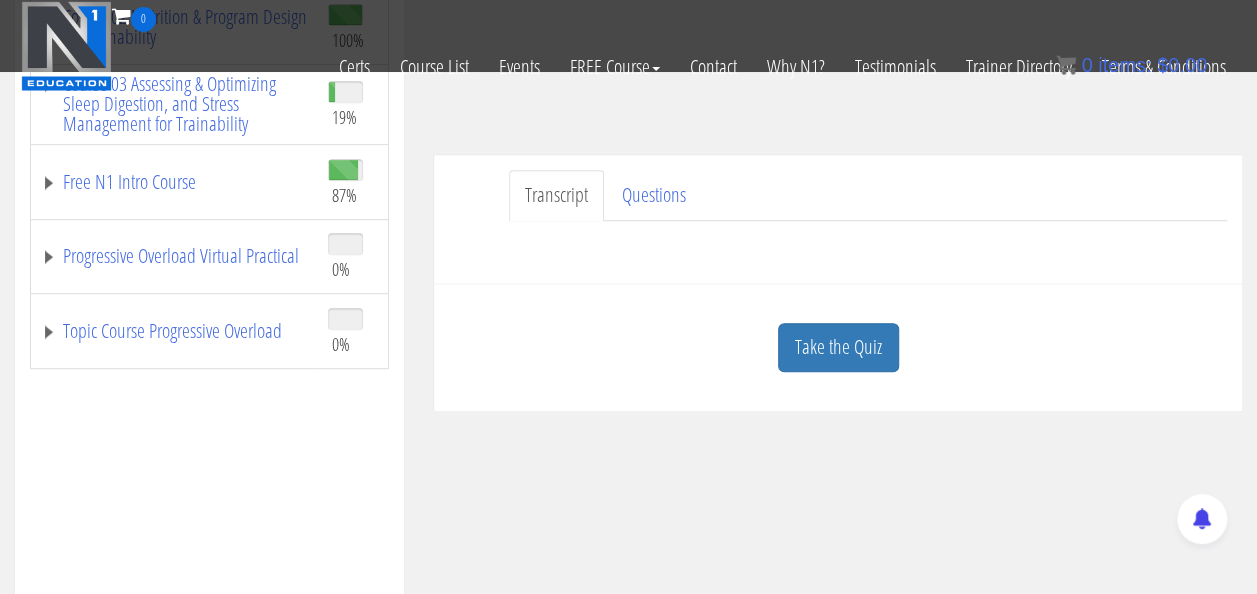 scroll, scrollTop: 443, scrollLeft: 0, axis: vertical 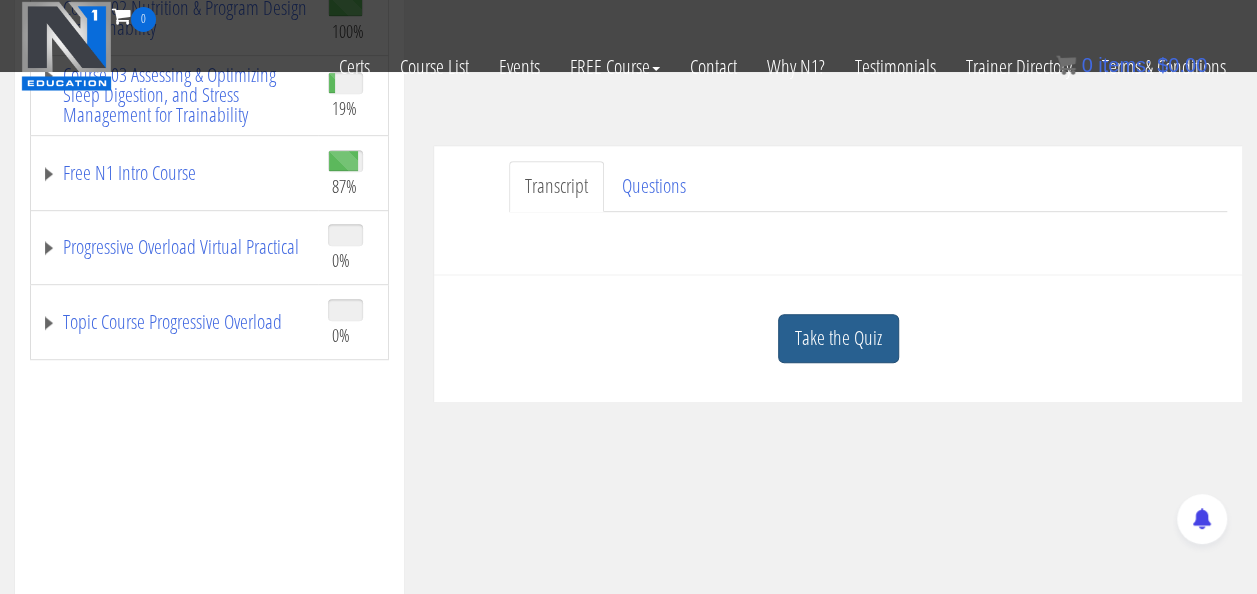 click on "Take the Quiz" at bounding box center [838, 338] 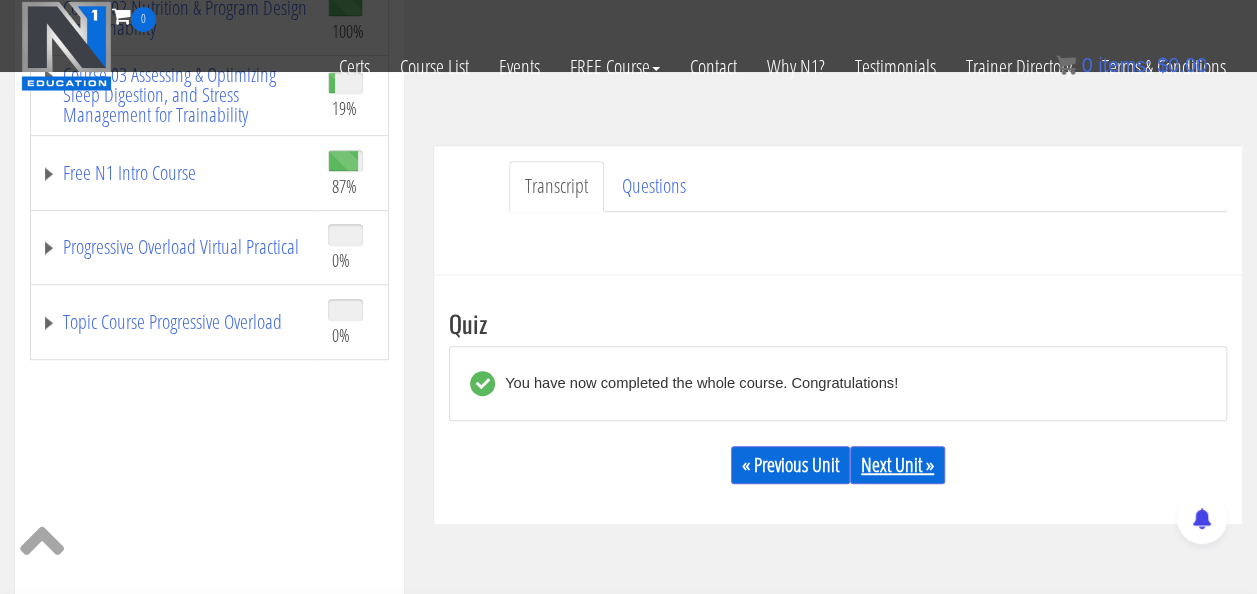click on "Next Unit »" at bounding box center [897, 465] 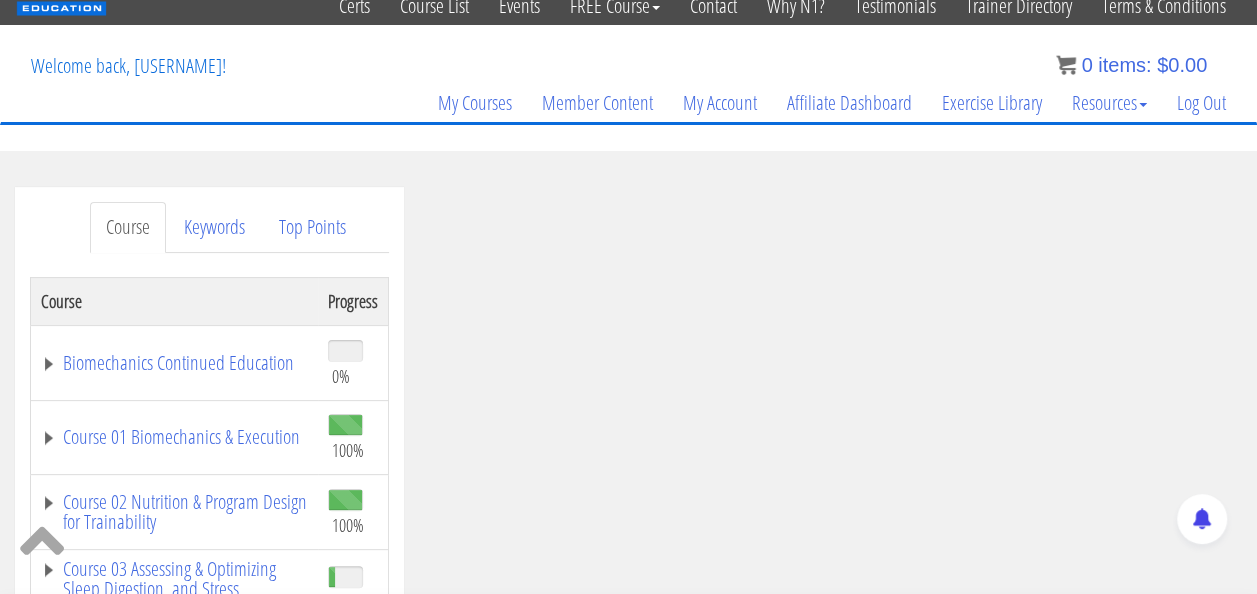 scroll, scrollTop: 80, scrollLeft: 0, axis: vertical 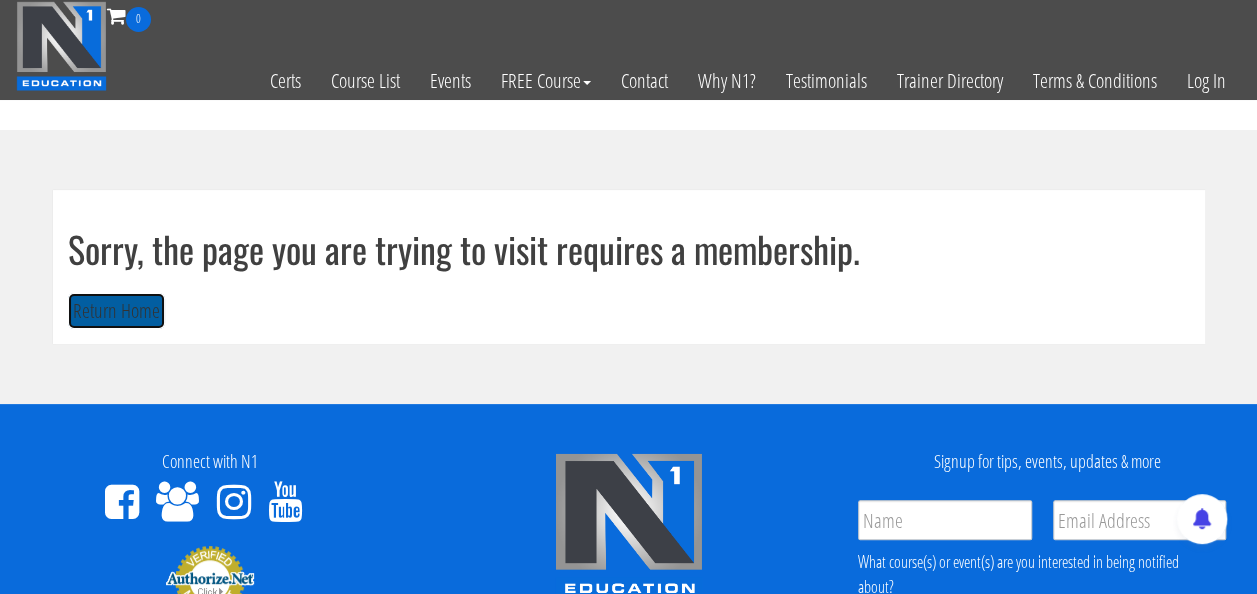 click on "Return Home" at bounding box center (116, 311) 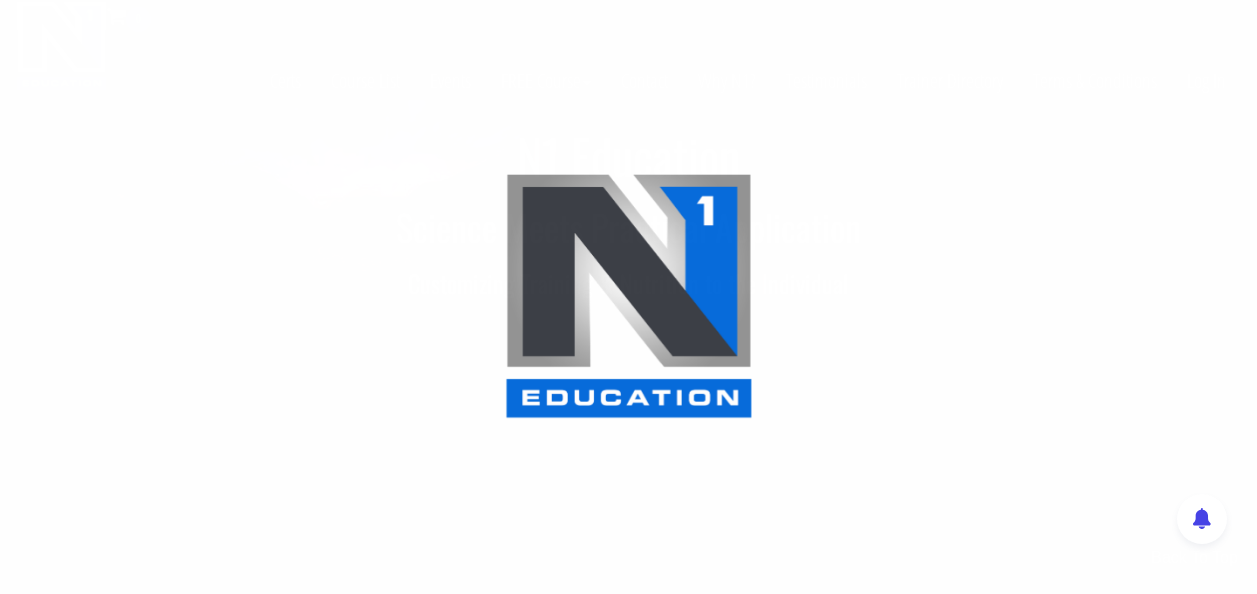 scroll, scrollTop: 0, scrollLeft: 0, axis: both 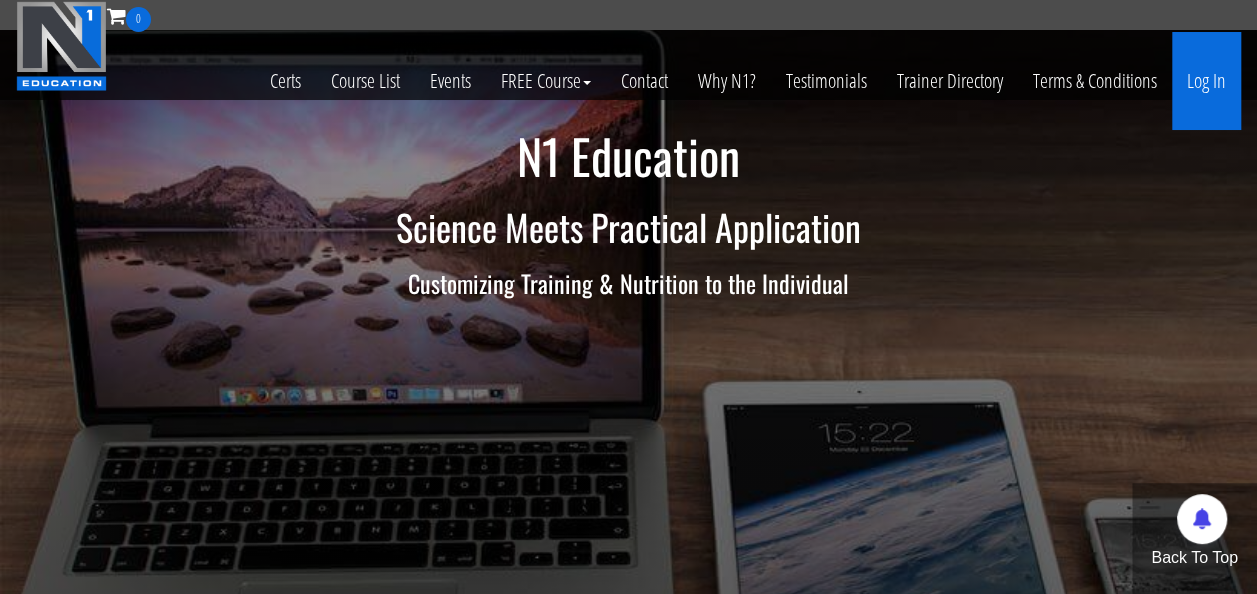 click on "Log In" at bounding box center (1206, 81) 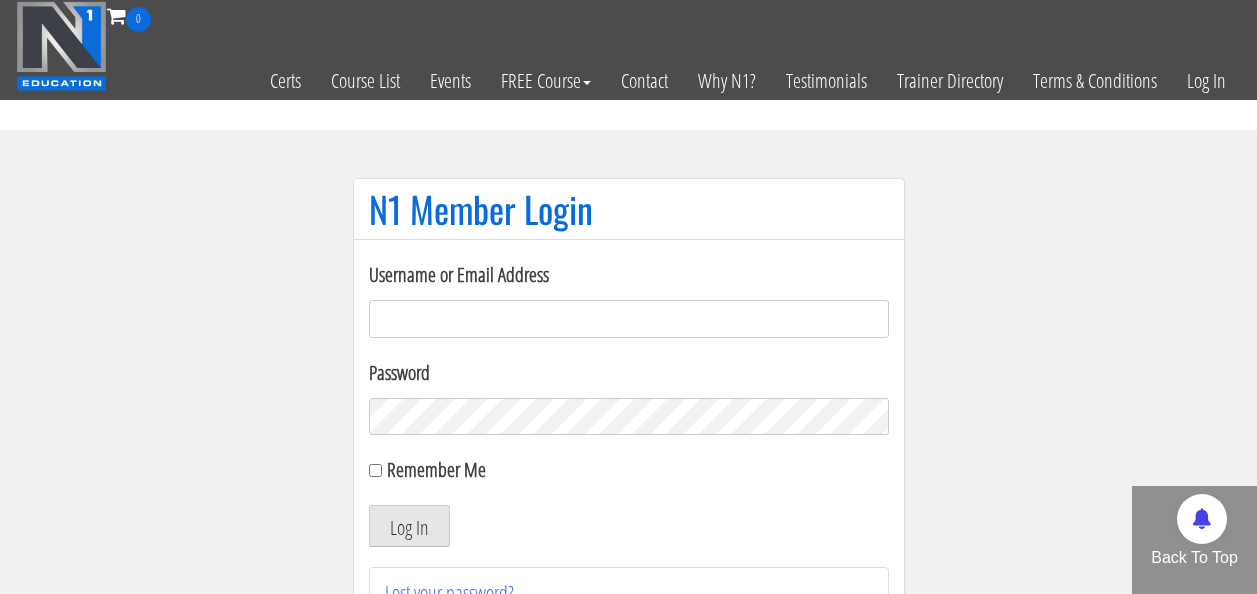 scroll, scrollTop: 0, scrollLeft: 0, axis: both 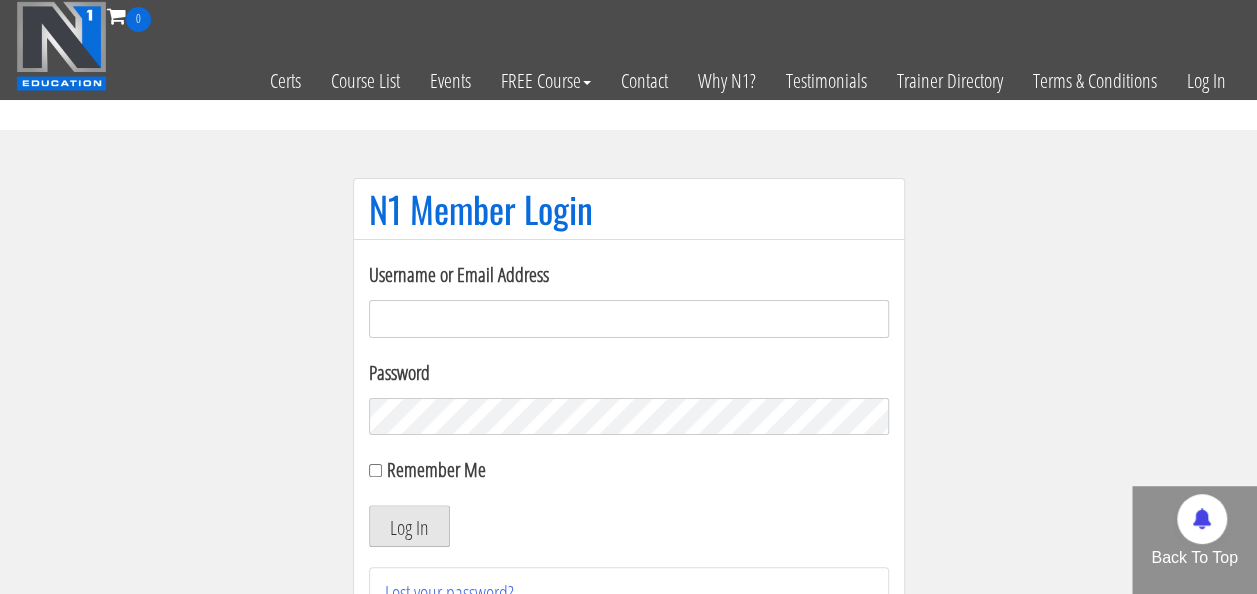 type on "[EMAIL]" 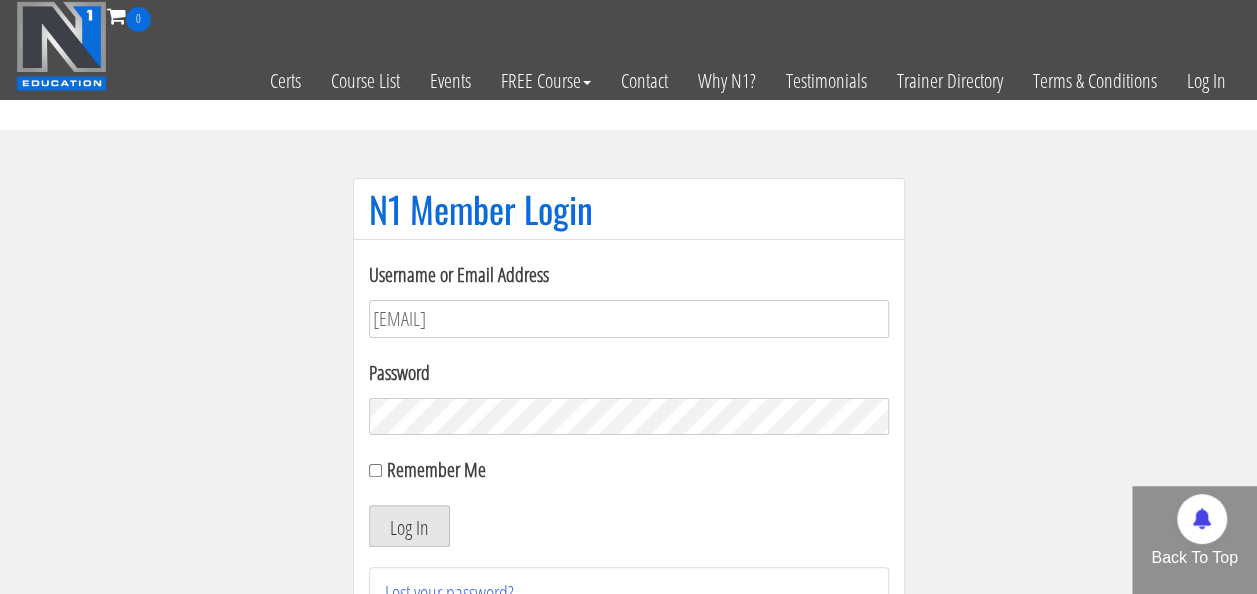 click on "Log In" at bounding box center (409, 526) 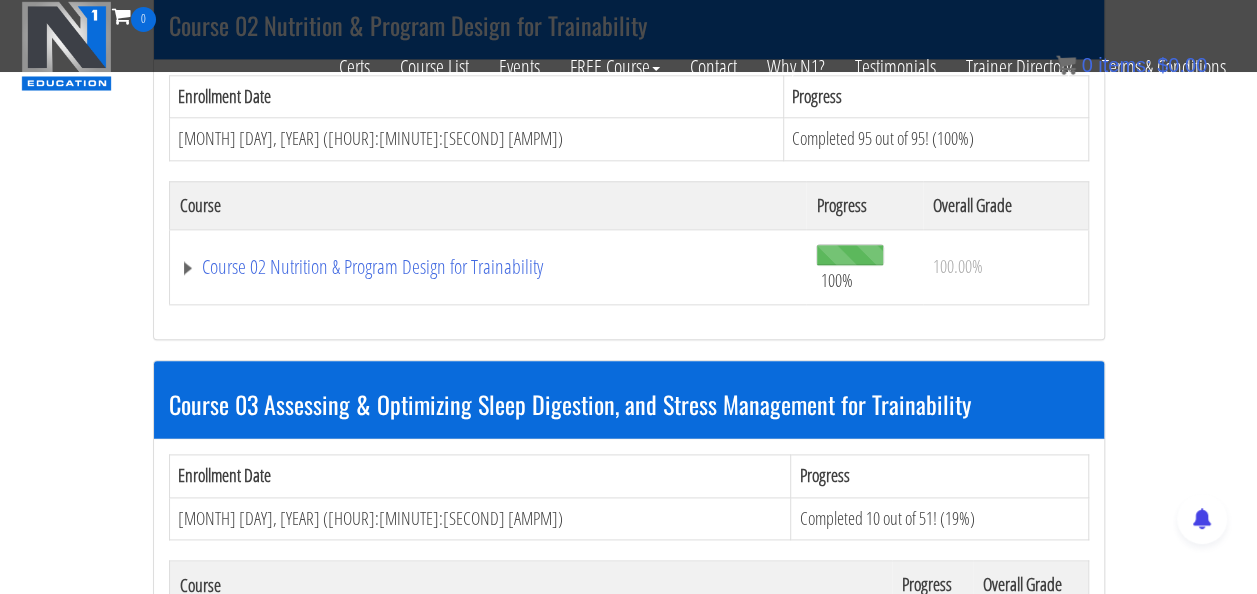 scroll, scrollTop: 1045, scrollLeft: 0, axis: vertical 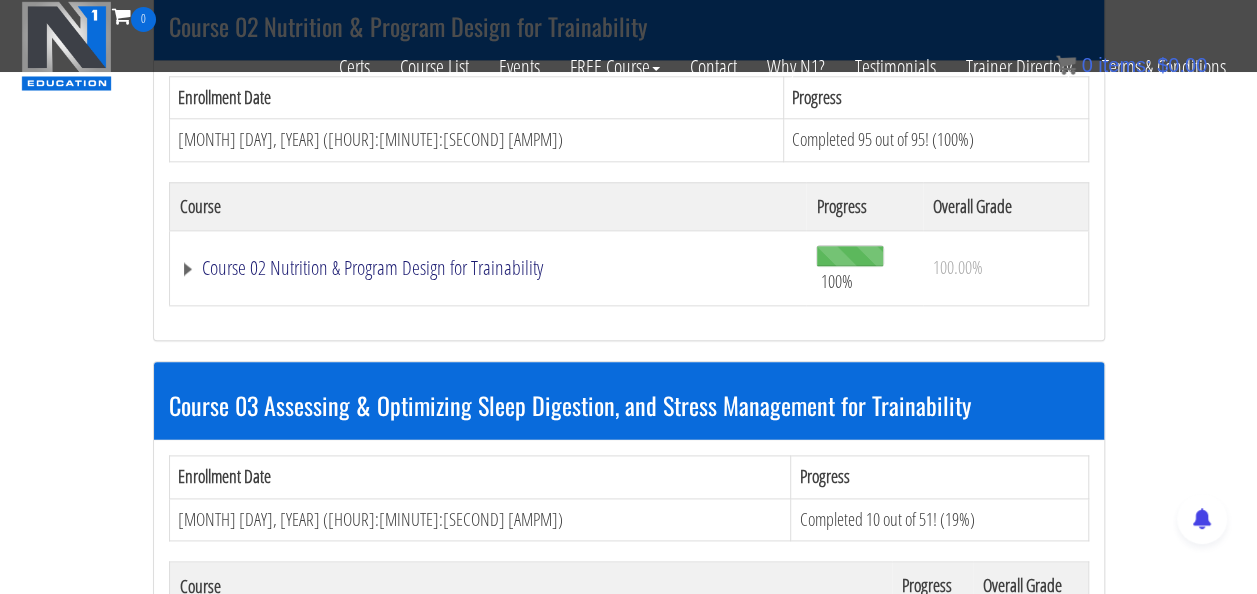 click on "Course 02 Nutrition & Program Design for Trainability" at bounding box center [453, -477] 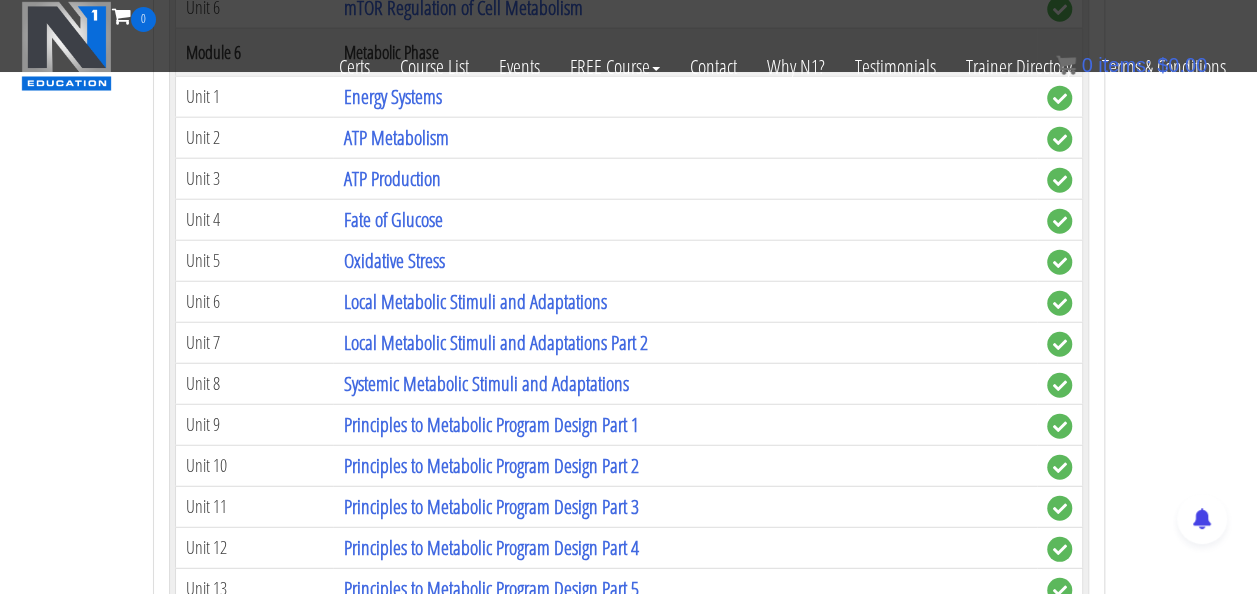 scroll, scrollTop: 2473, scrollLeft: 0, axis: vertical 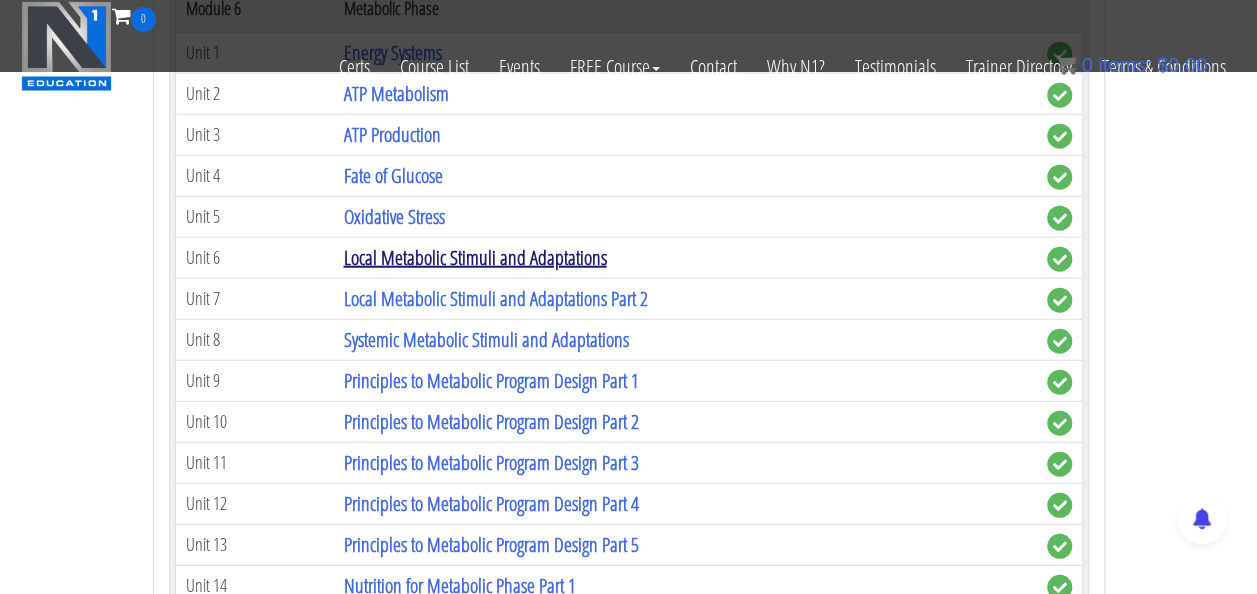 click on "Local Metabolic Stimuli and Adaptations" at bounding box center (474, 257) 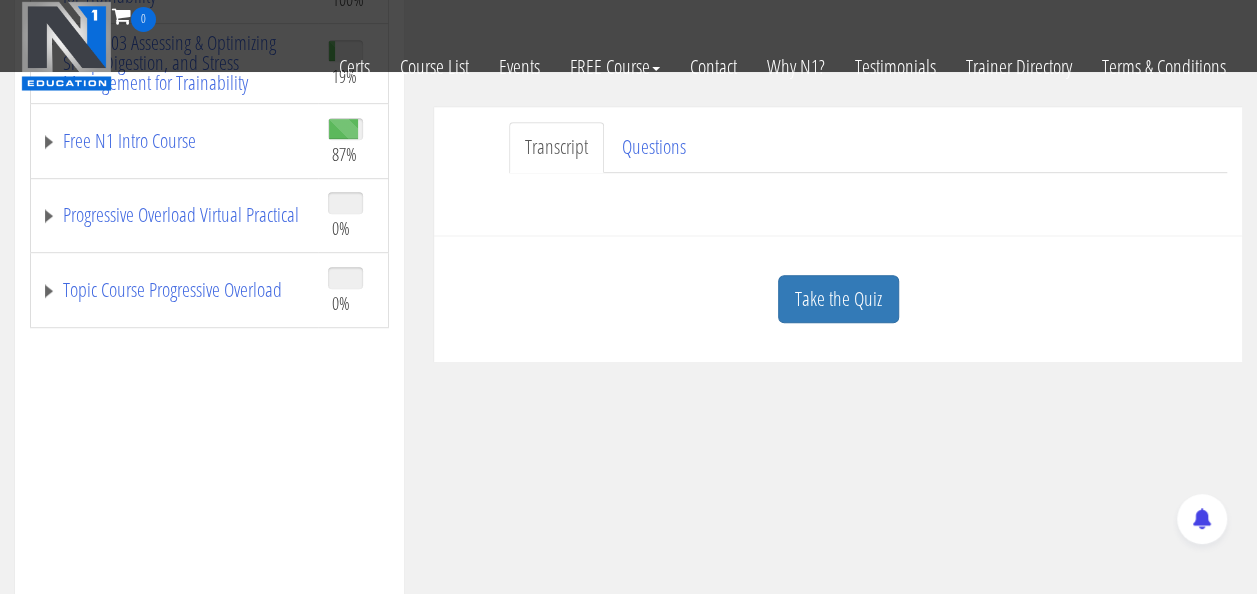 scroll, scrollTop: 481, scrollLeft: 0, axis: vertical 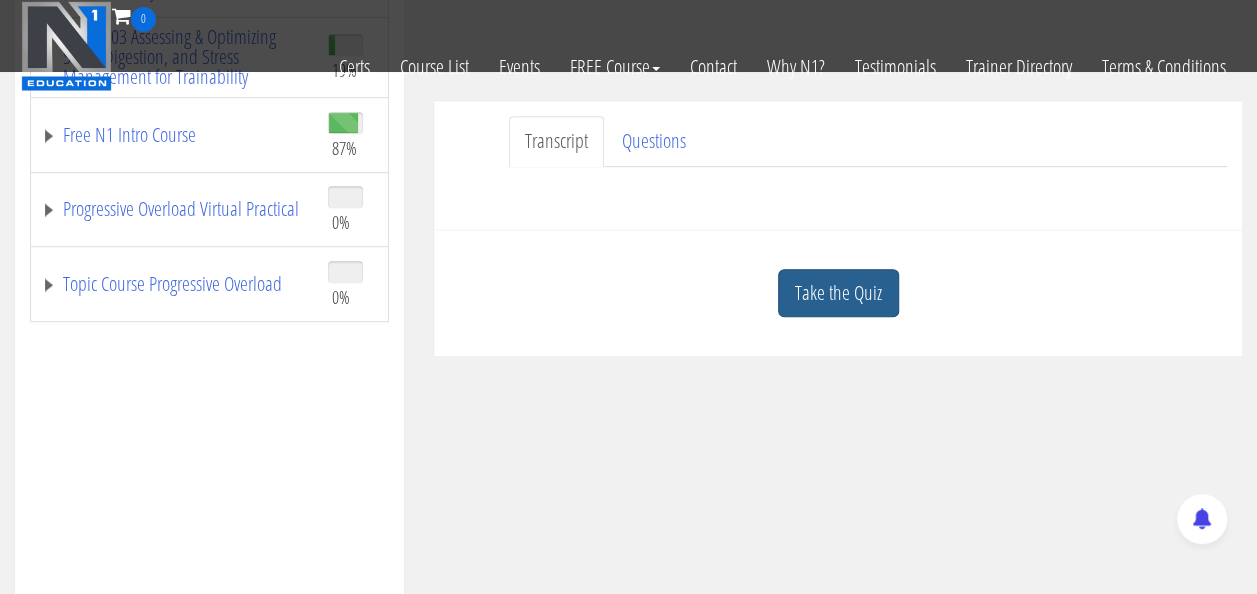 click on "Take the Quiz" at bounding box center [838, 293] 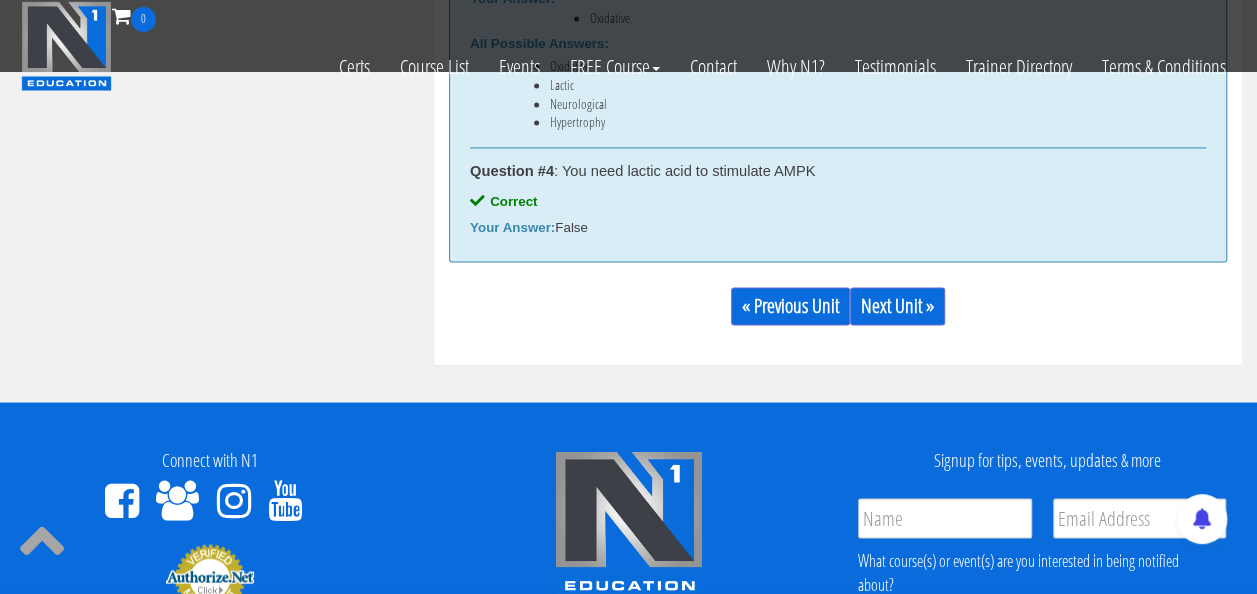 scroll, scrollTop: 1629, scrollLeft: 0, axis: vertical 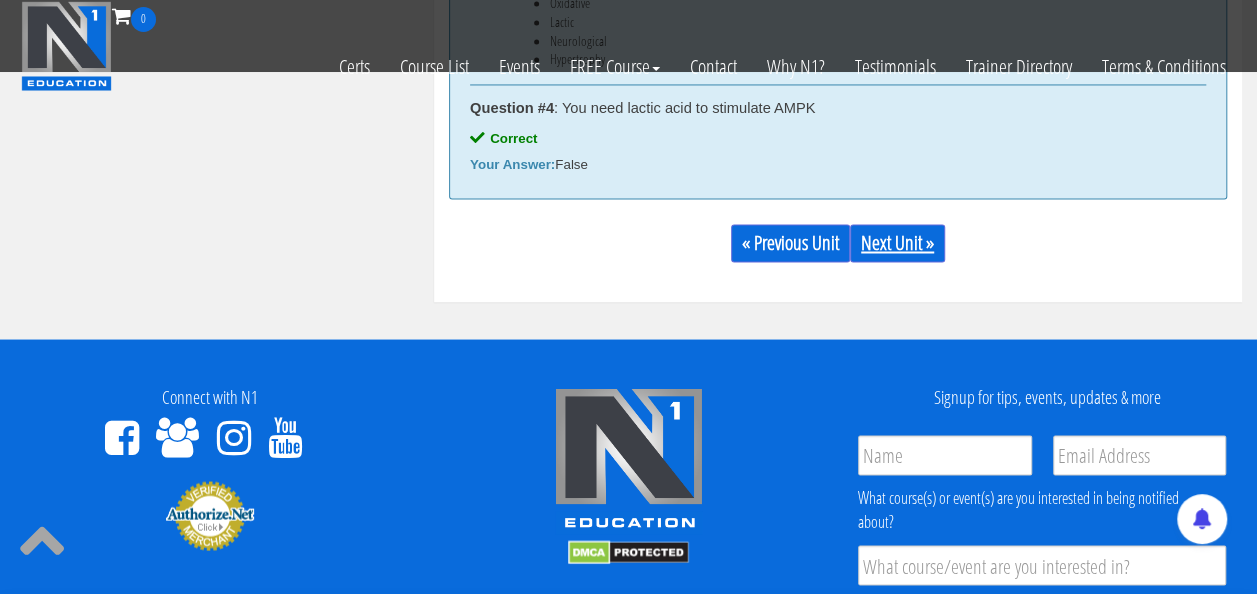 click on "Next Unit »" at bounding box center [897, 243] 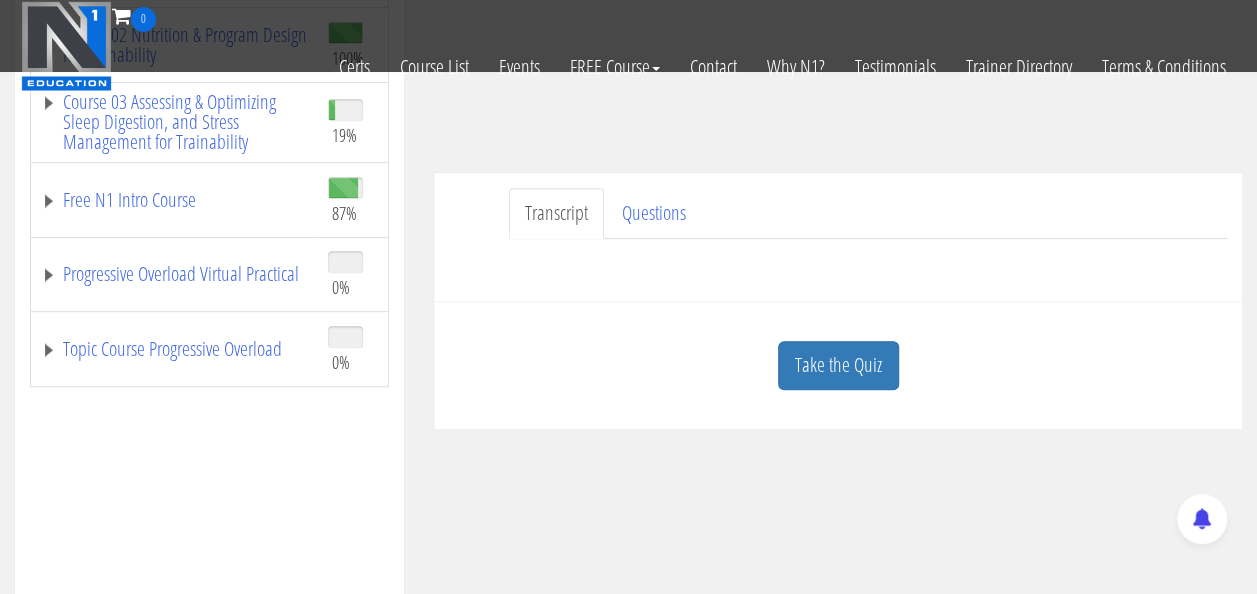 scroll, scrollTop: 421, scrollLeft: 0, axis: vertical 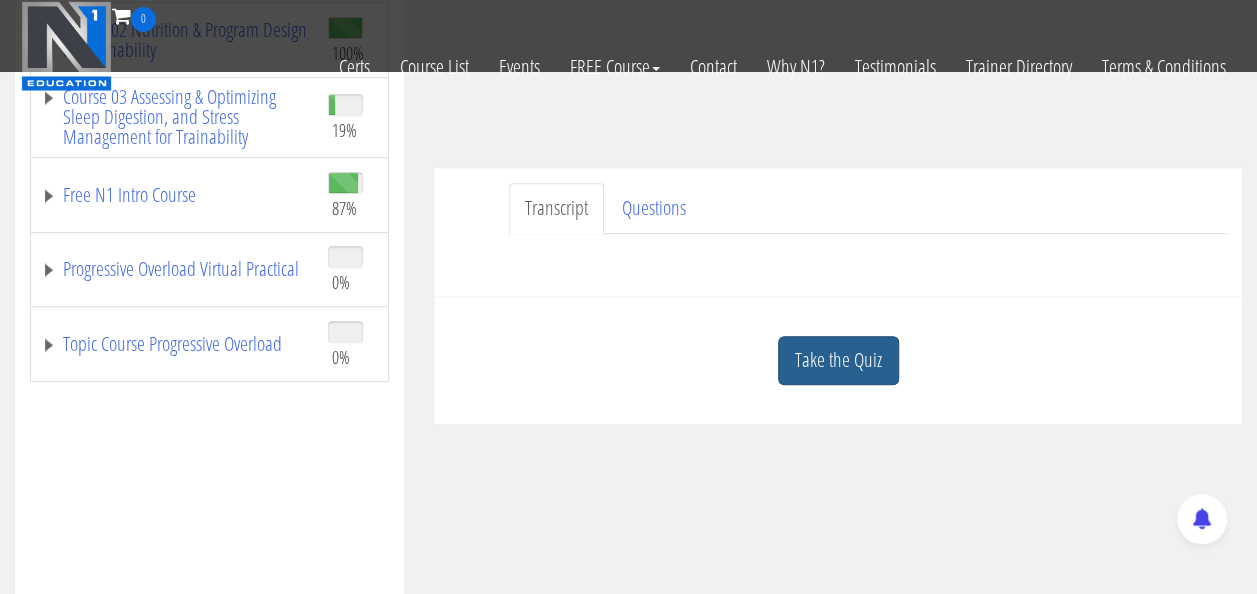 click on "Take the Quiz" at bounding box center [838, 360] 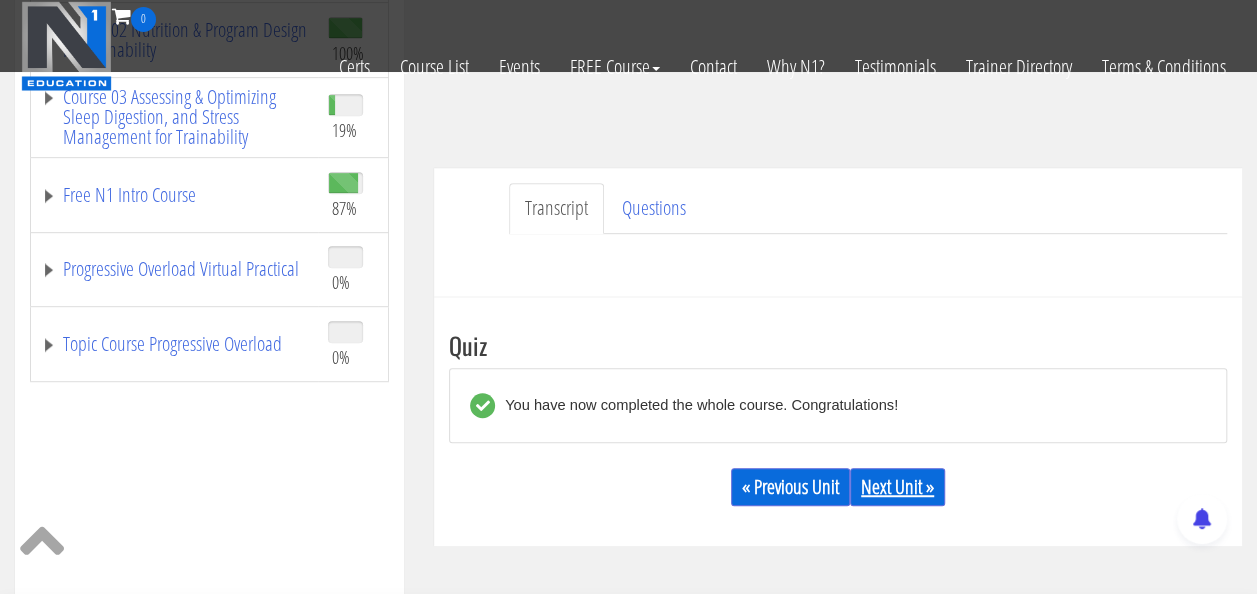 click on "Next Unit »" at bounding box center (897, 487) 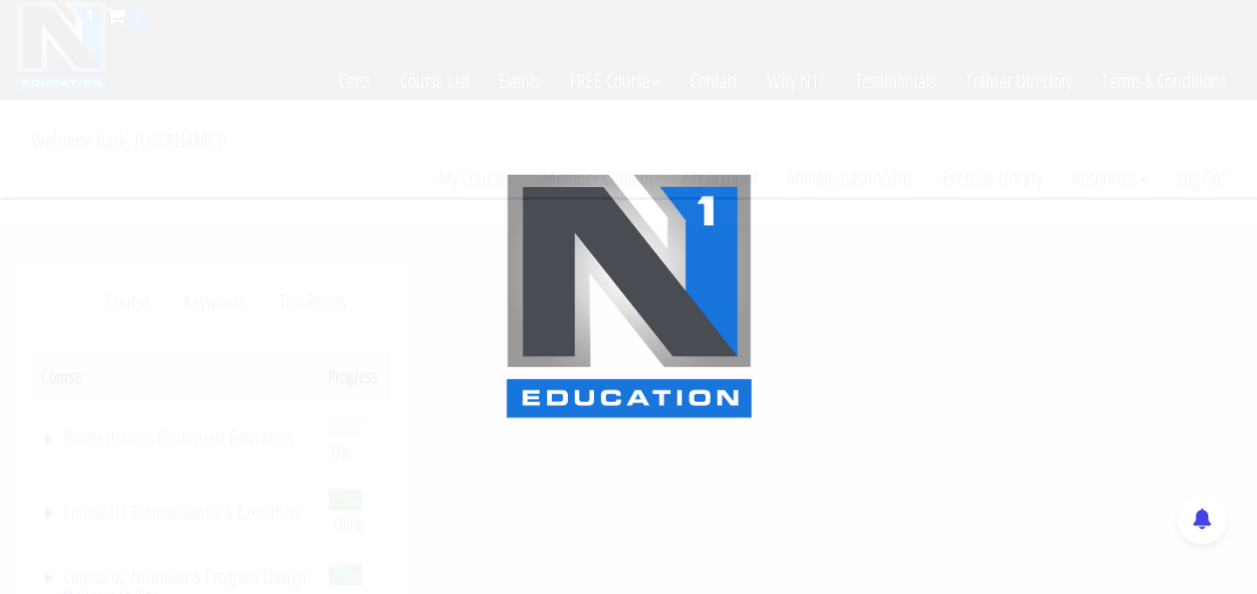 scroll, scrollTop: 0, scrollLeft: 0, axis: both 